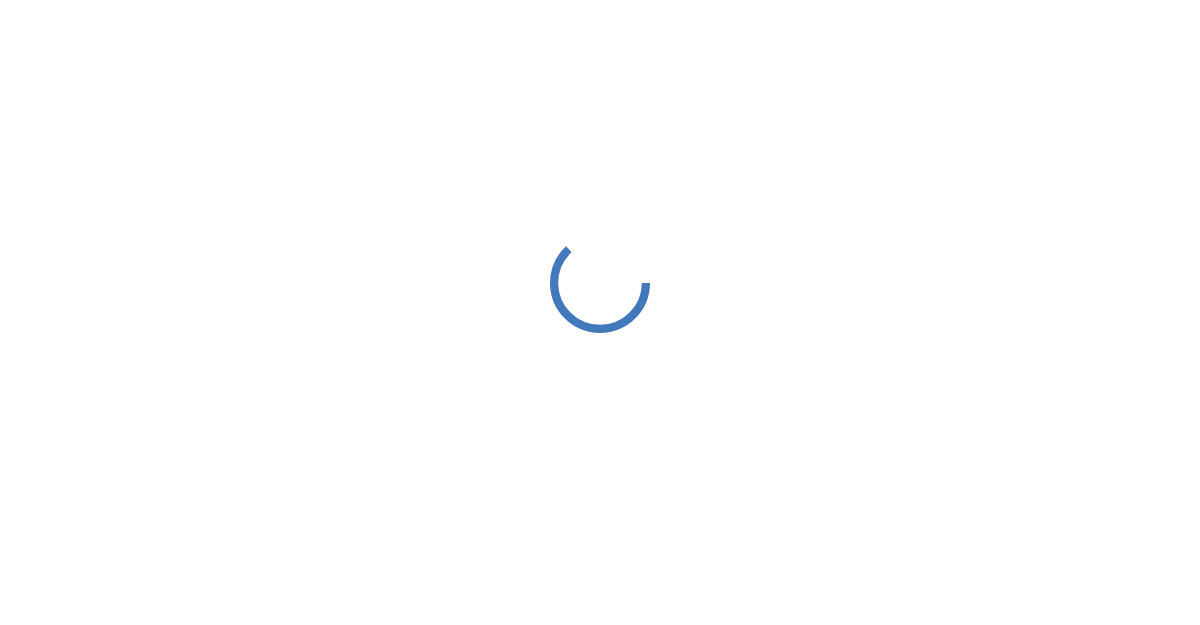scroll, scrollTop: 0, scrollLeft: 0, axis: both 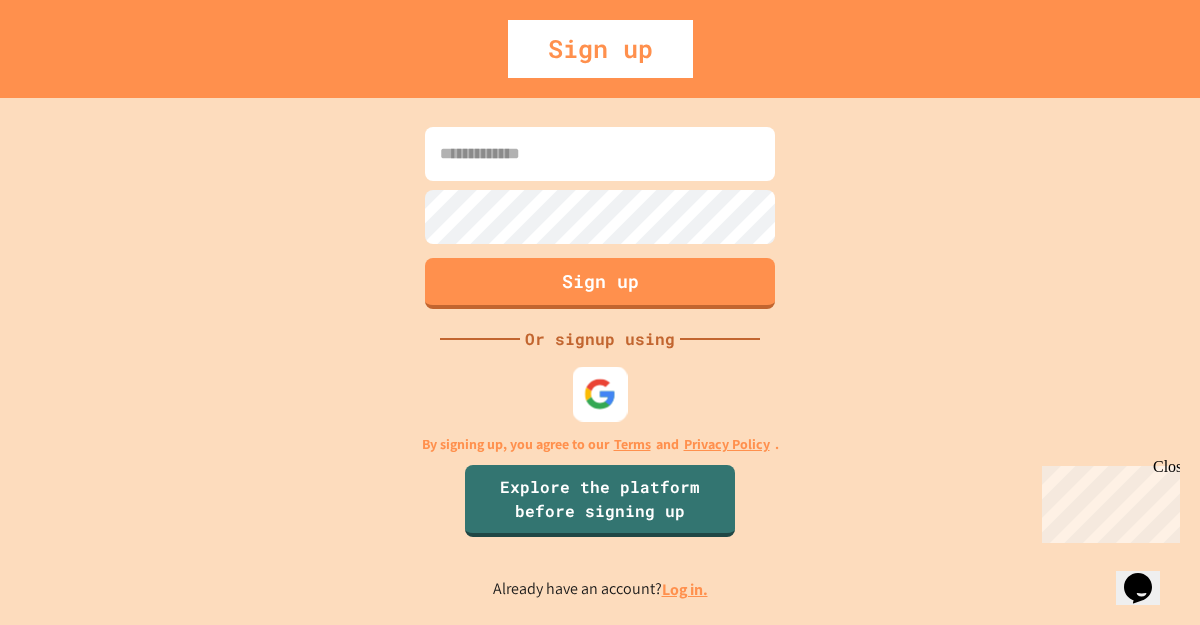 click at bounding box center (600, 393) 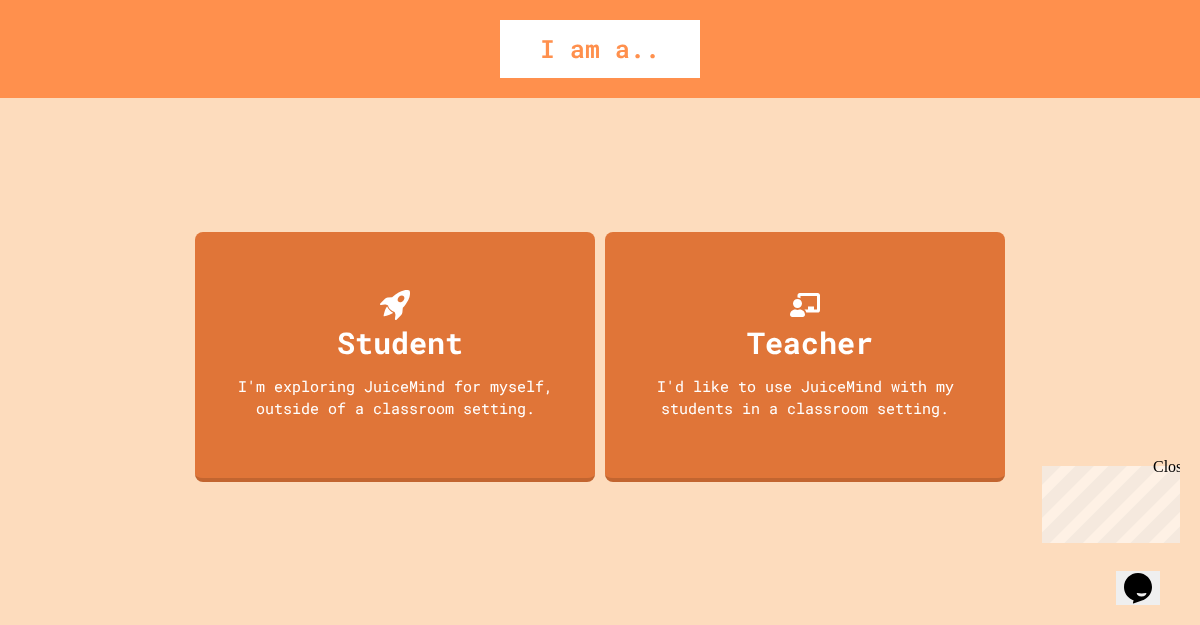 click 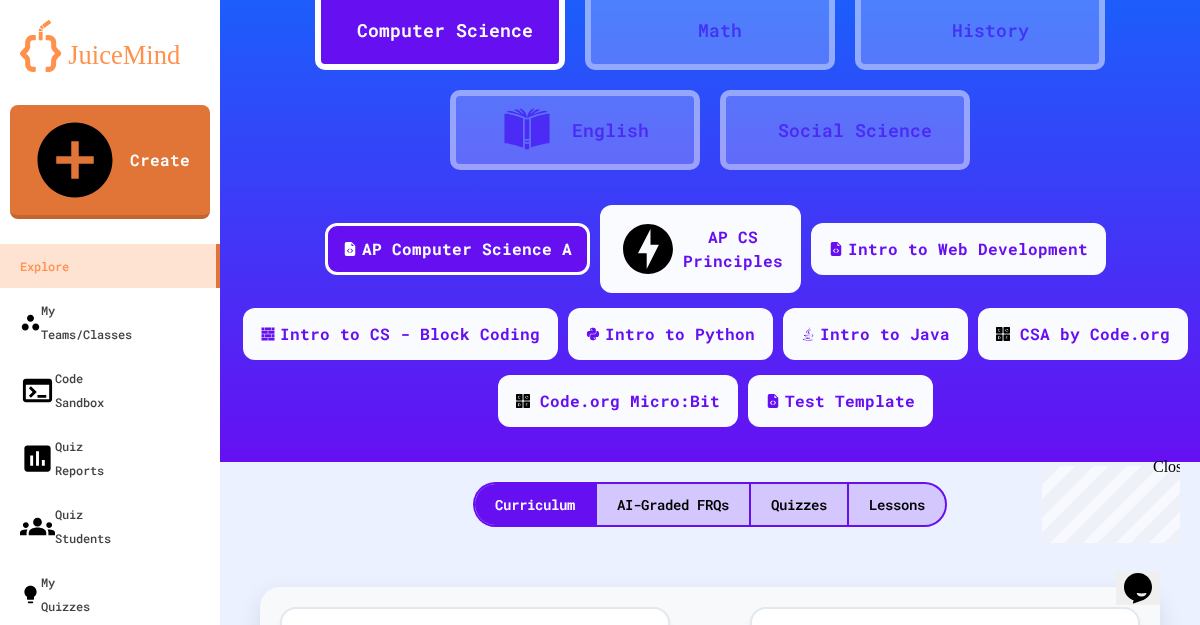 scroll, scrollTop: 176, scrollLeft: 0, axis: vertical 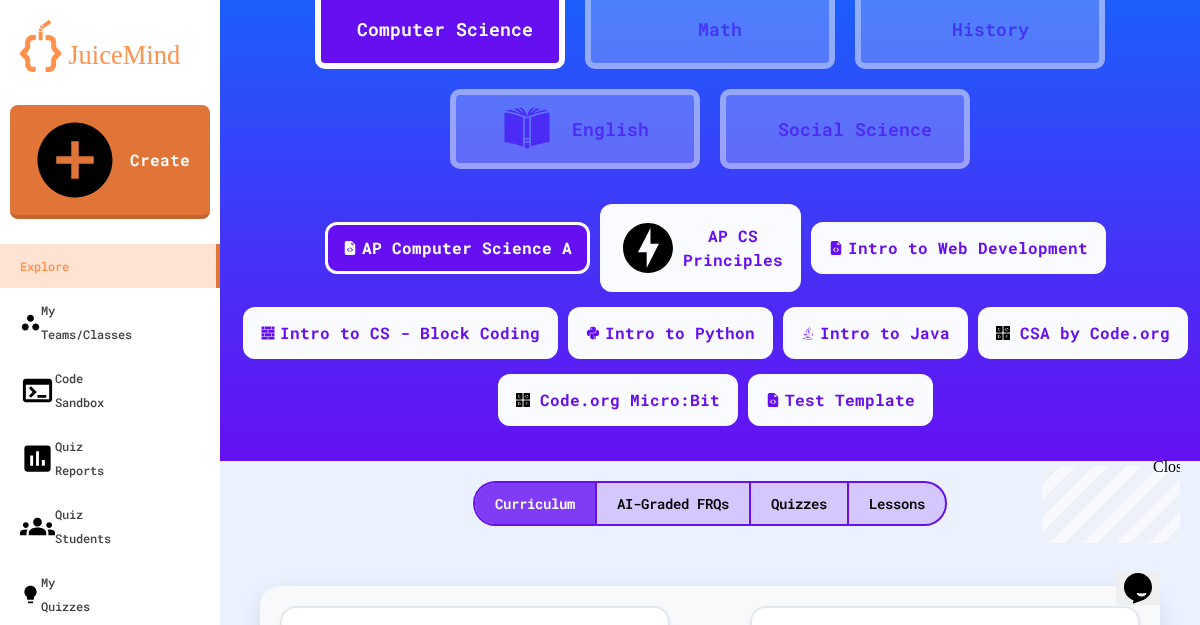 click on "Curriculum" at bounding box center (535, 503) 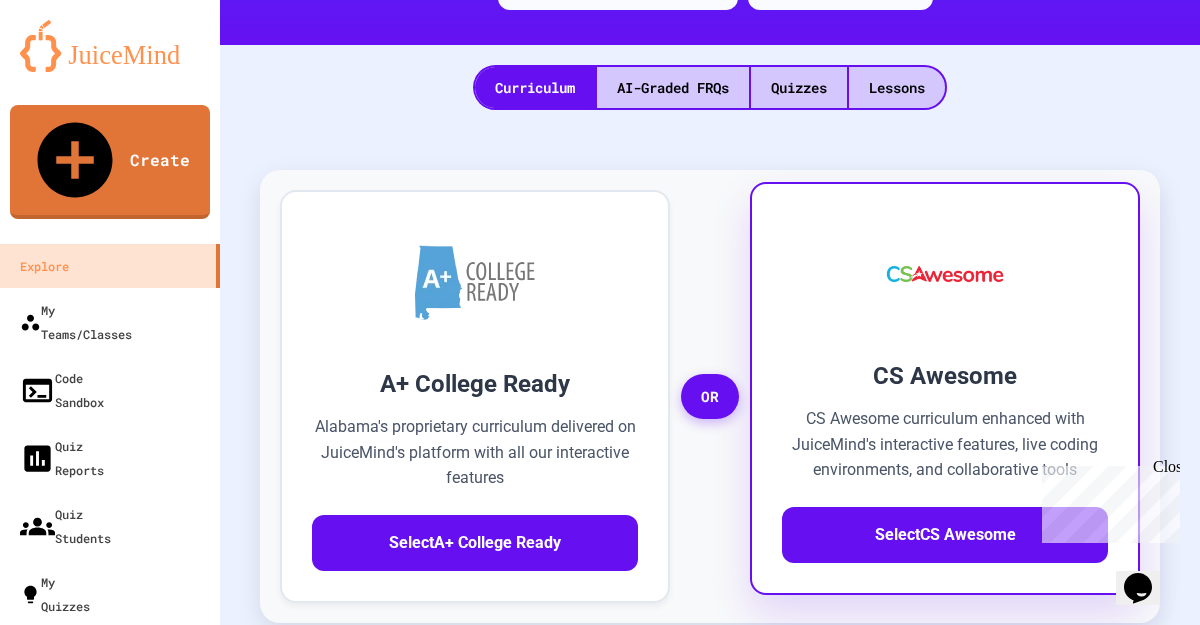 scroll, scrollTop: 856, scrollLeft: 0, axis: vertical 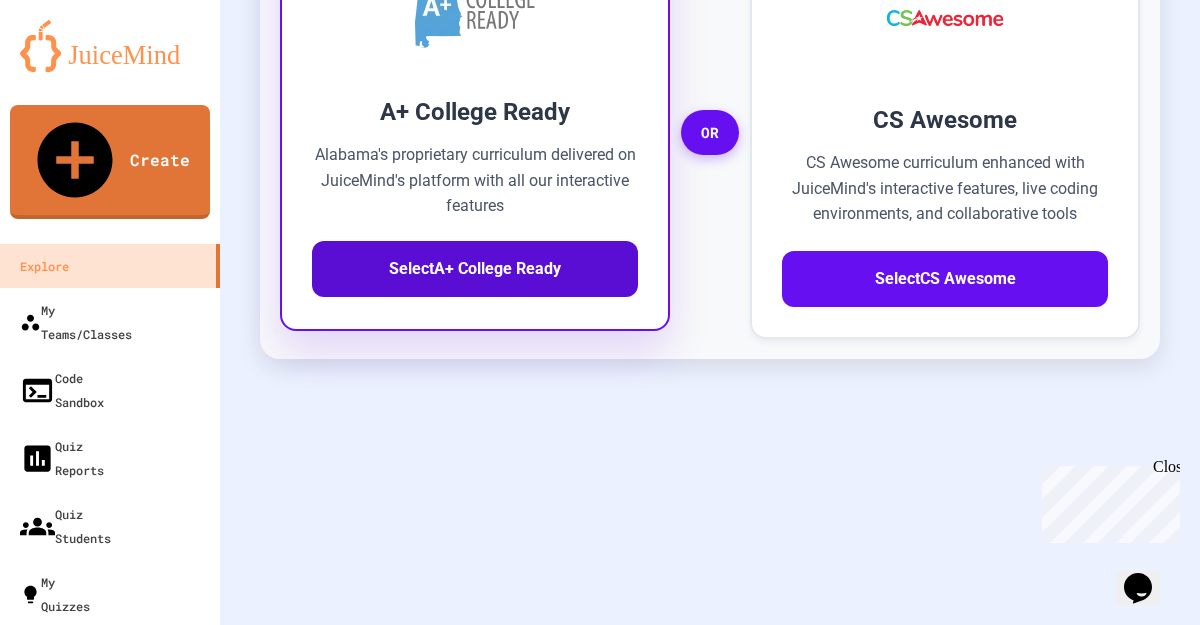 click on "Select  A+ College Ready" at bounding box center [475, 269] 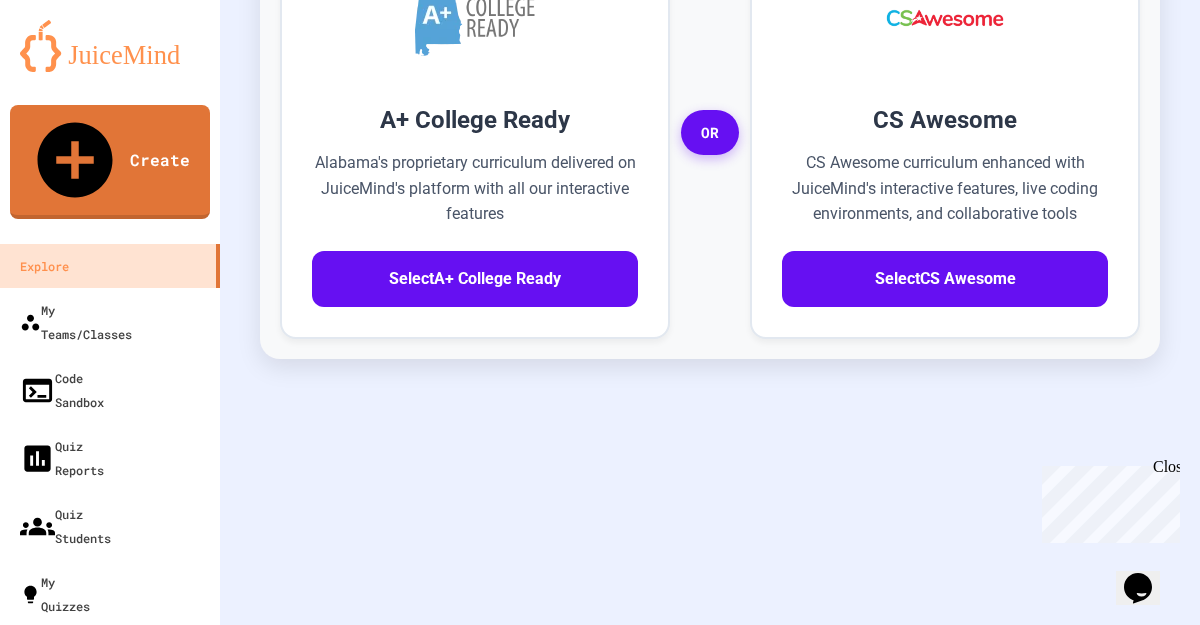click on "Cancel" at bounding box center [539, 1934] 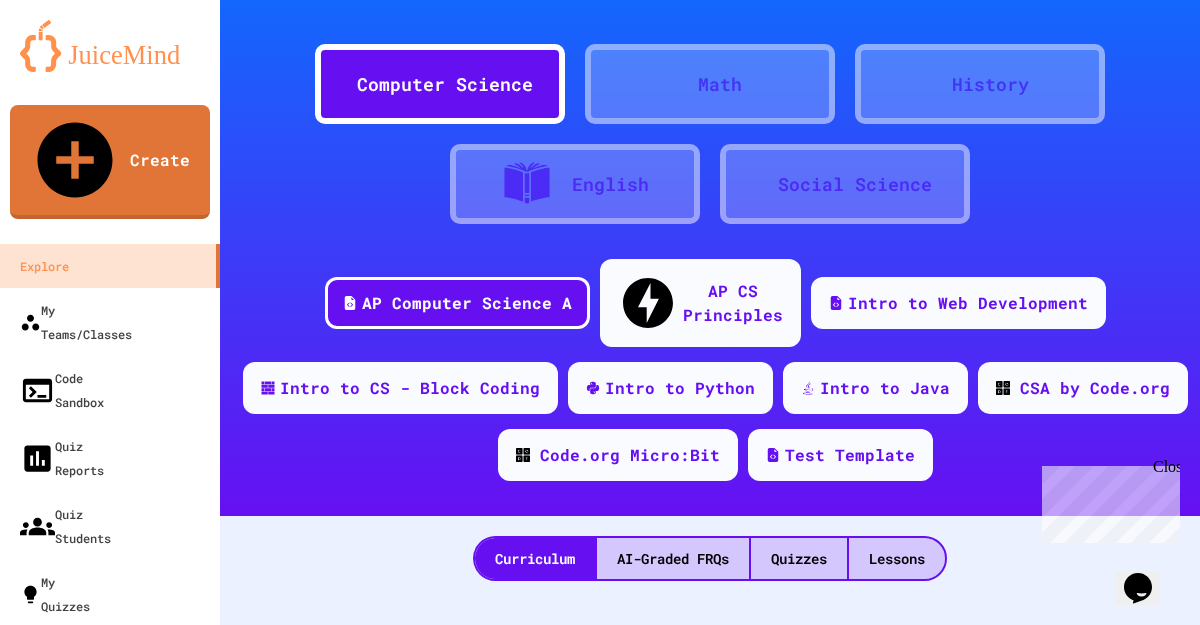 scroll, scrollTop: 0, scrollLeft: 0, axis: both 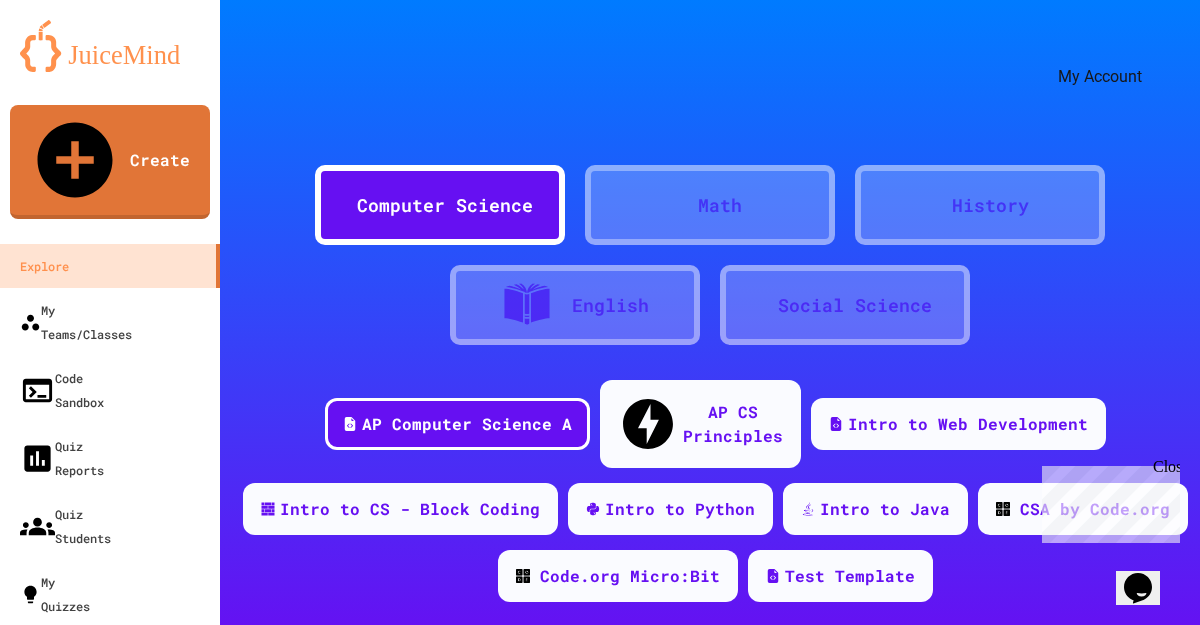 click 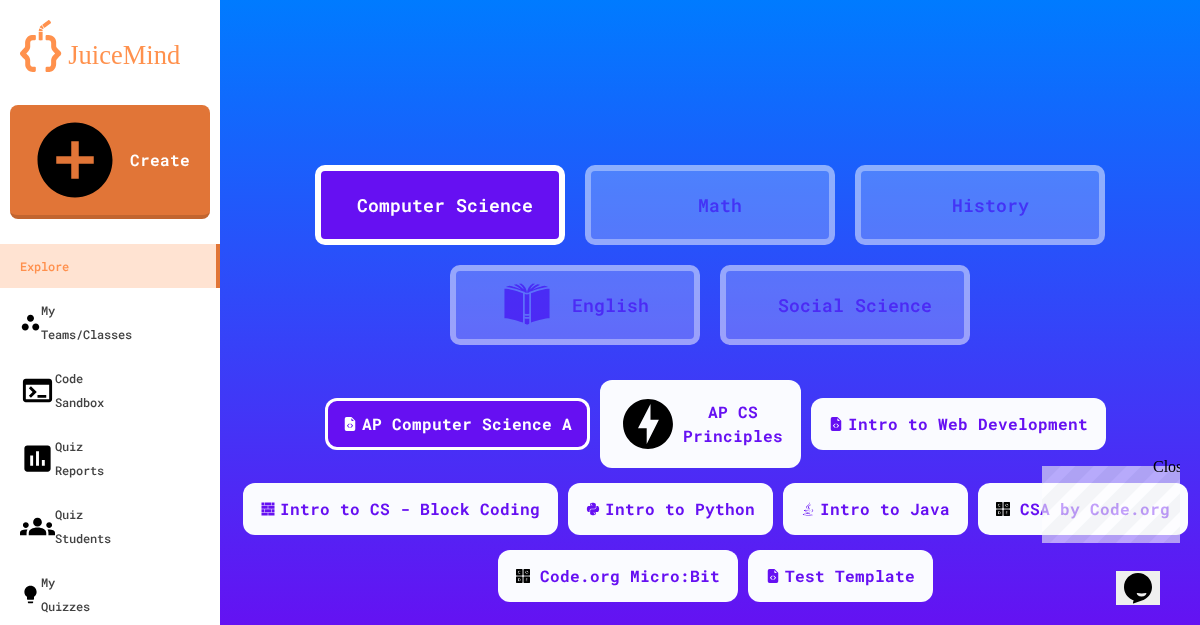 click on "Logout" at bounding box center [610, 1999] 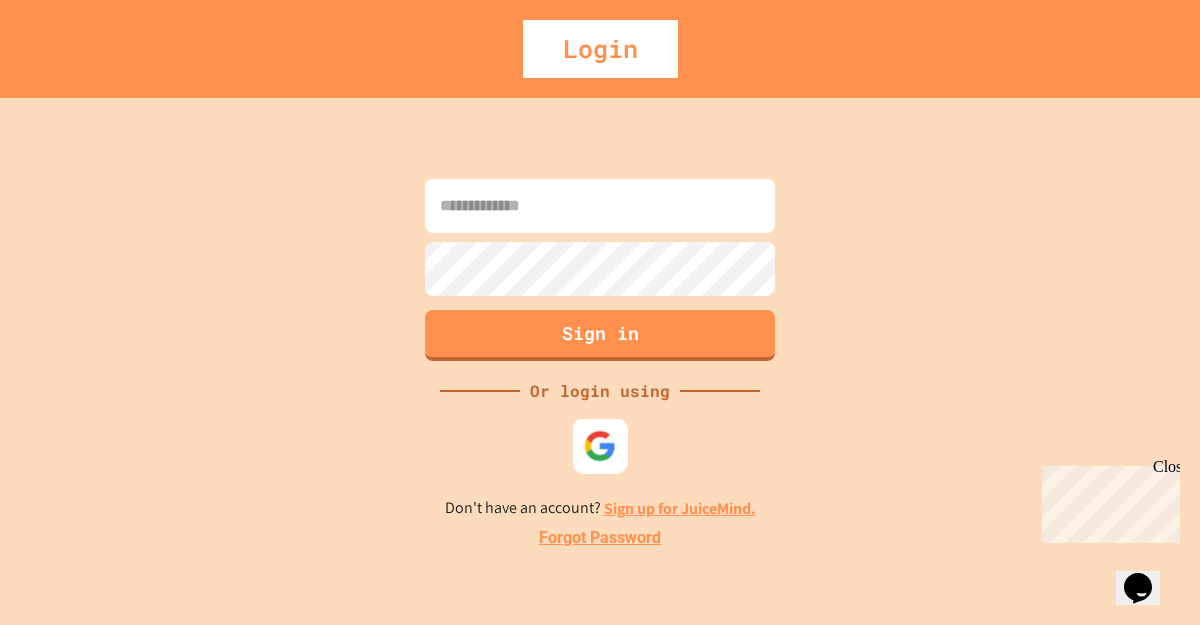 click at bounding box center (600, 445) 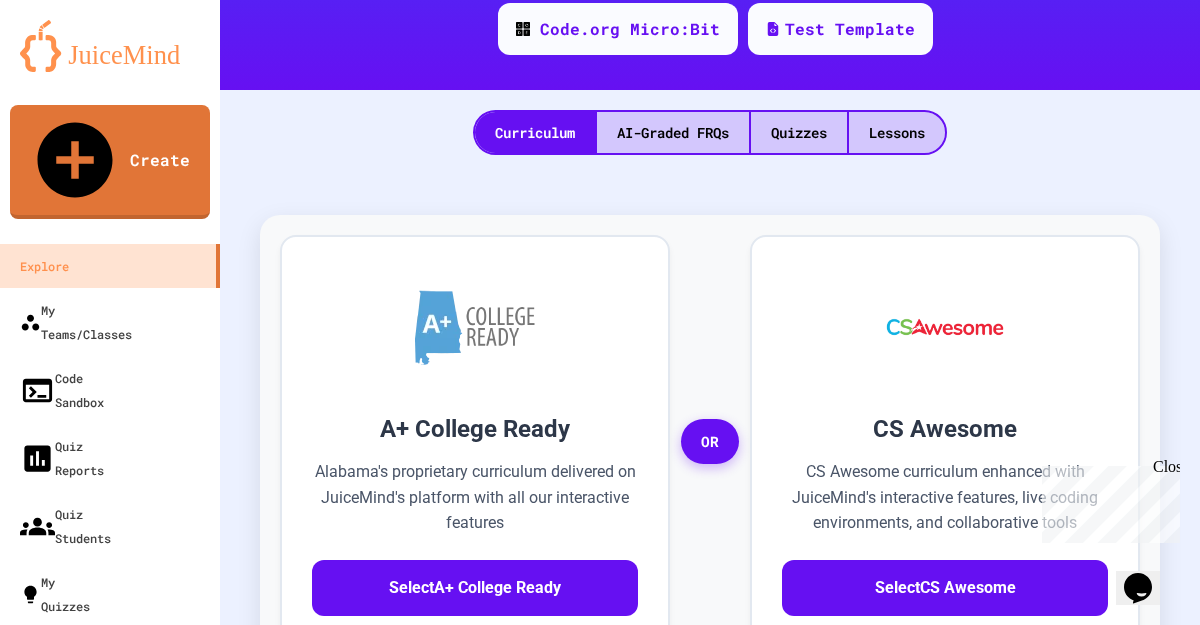scroll, scrollTop: 610, scrollLeft: 0, axis: vertical 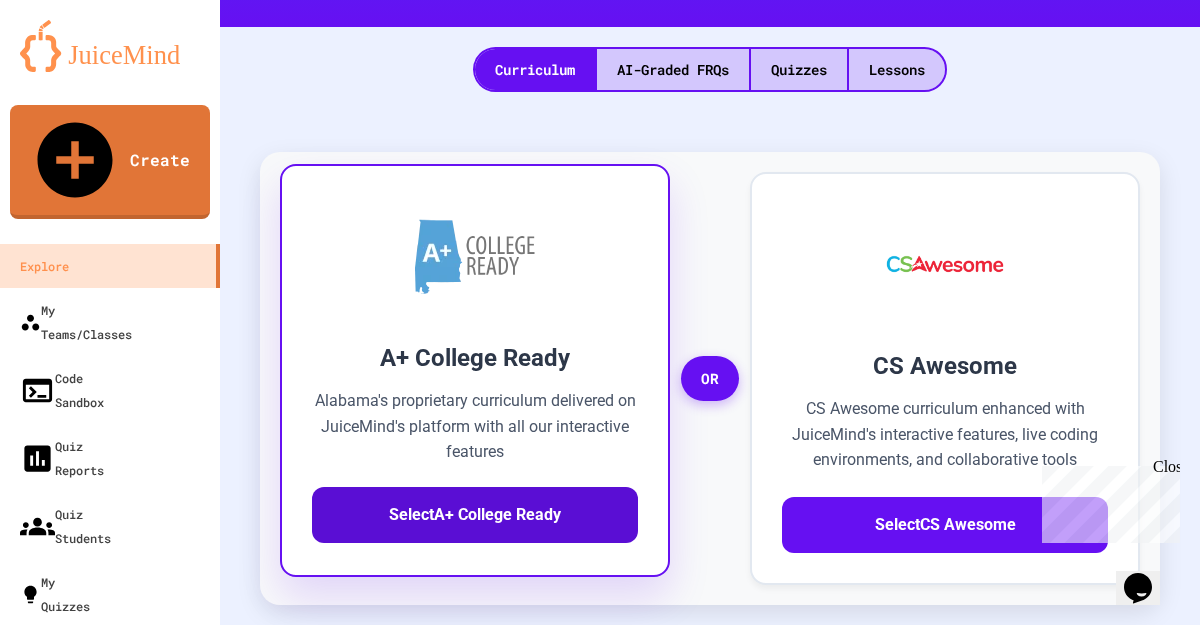 click on "Select  A+ College Ready" at bounding box center [475, 515] 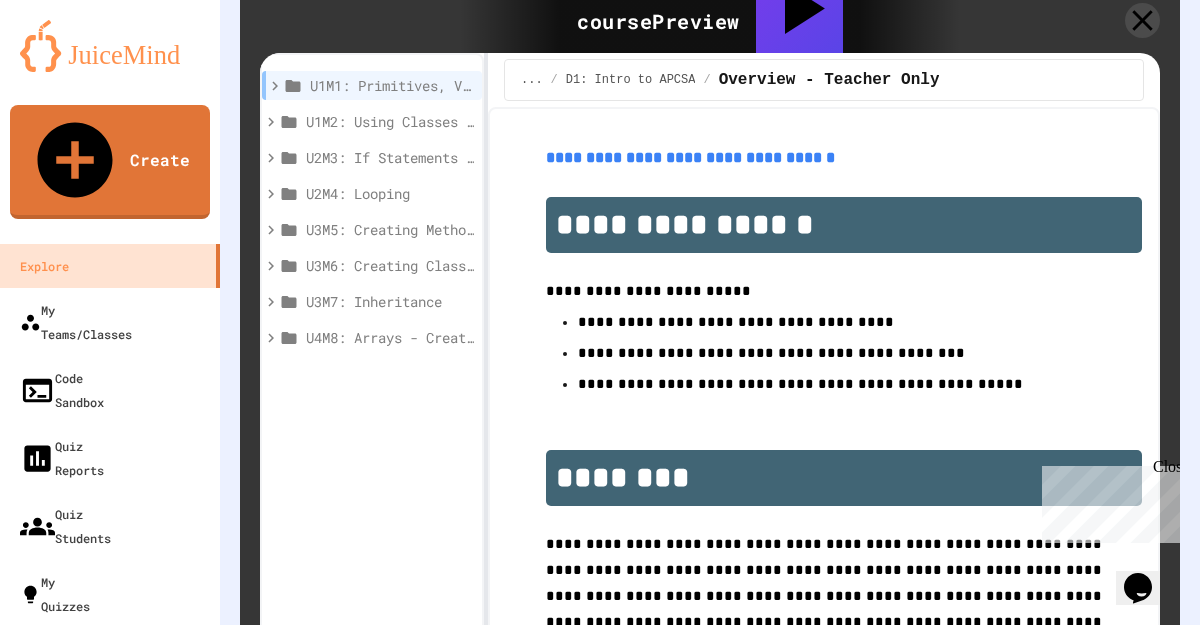 scroll, scrollTop: 593, scrollLeft: 0, axis: vertical 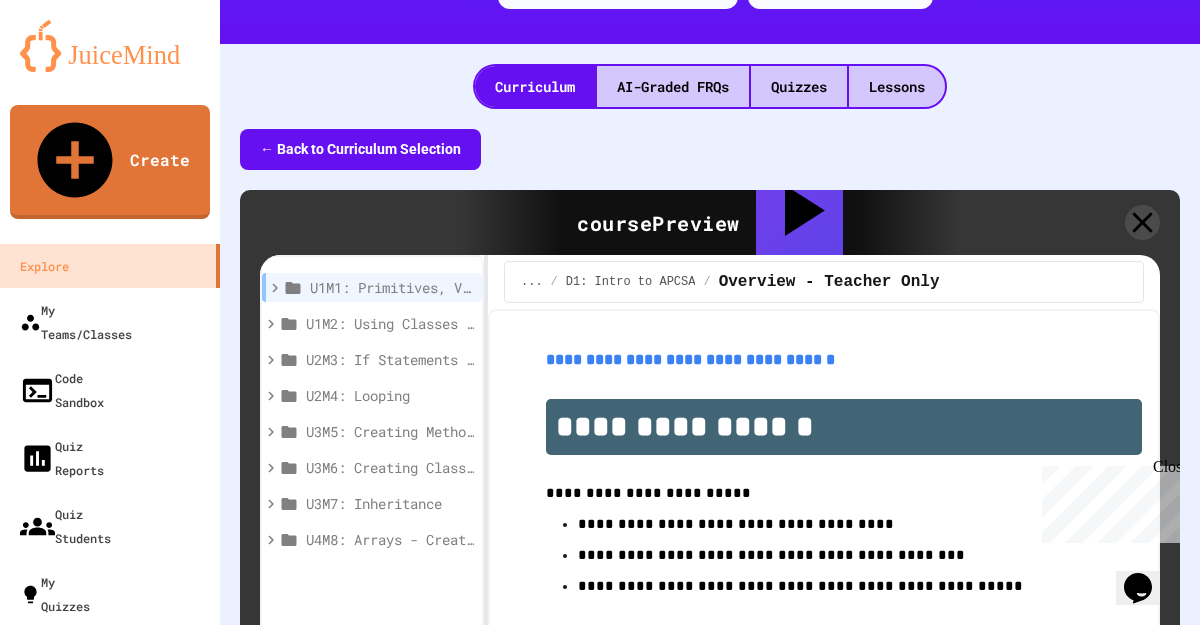 click on "← Back to Curriculum Selection" at bounding box center (360, 149) 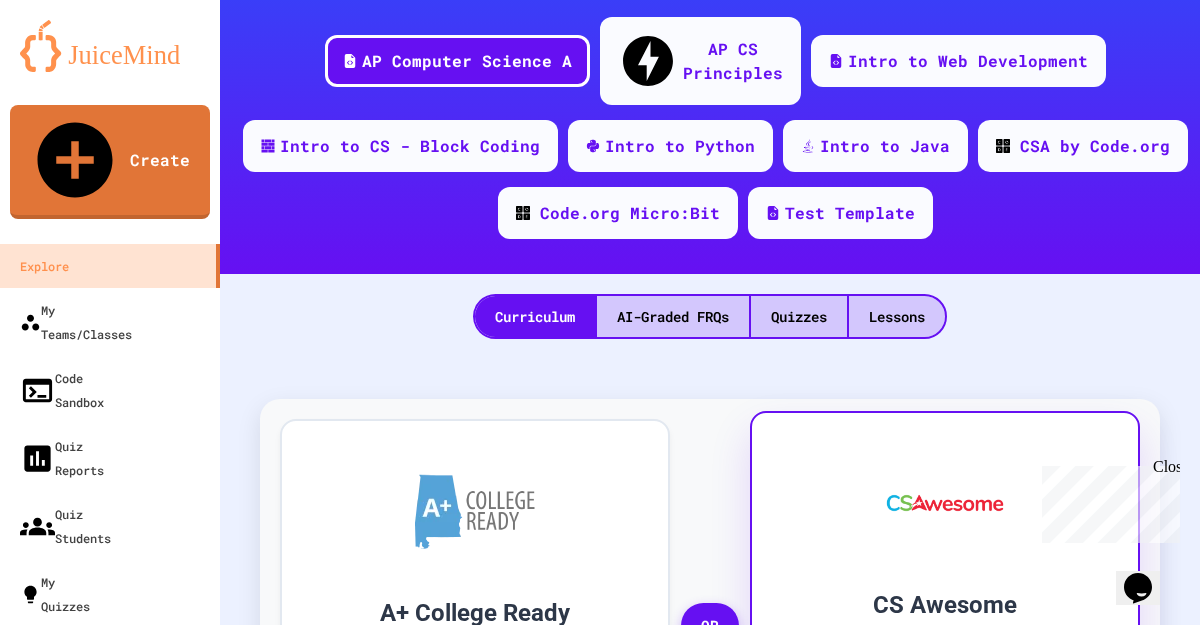 scroll, scrollTop: 0, scrollLeft: 0, axis: both 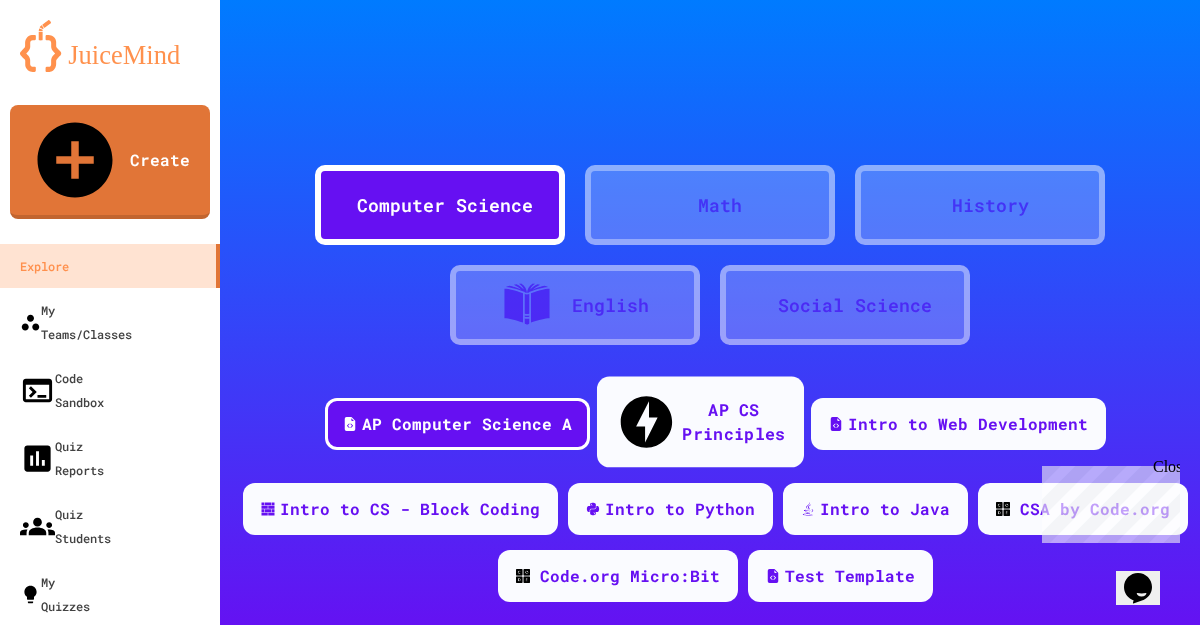 click on "AP CS Principles" at bounding box center (733, 421) 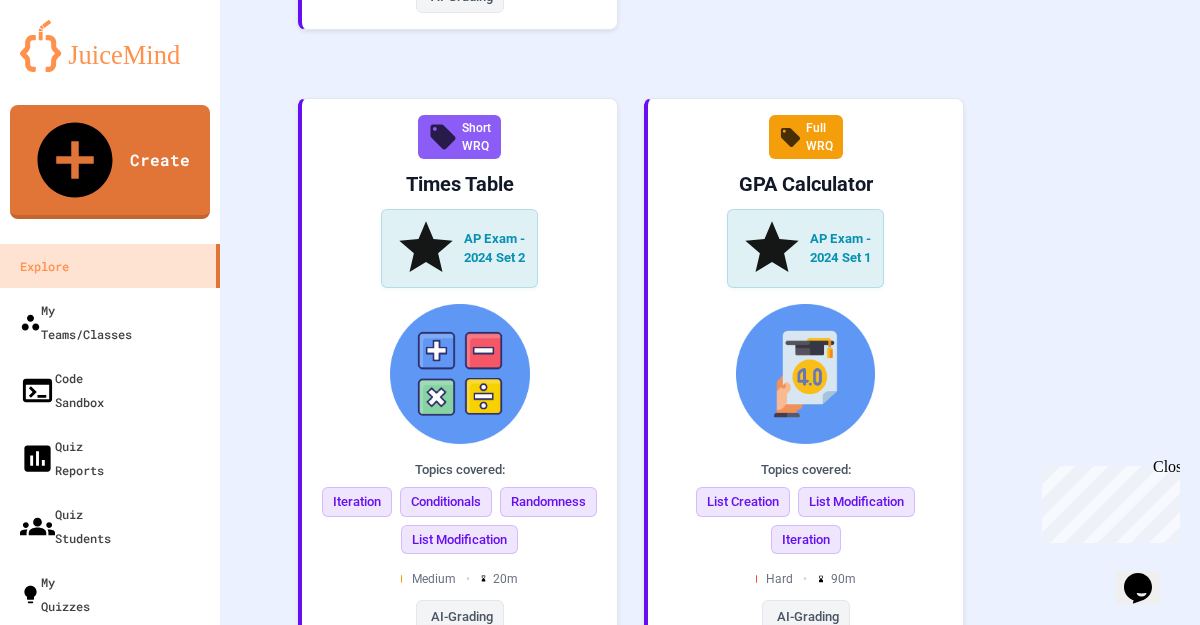scroll, scrollTop: 5486, scrollLeft: 0, axis: vertical 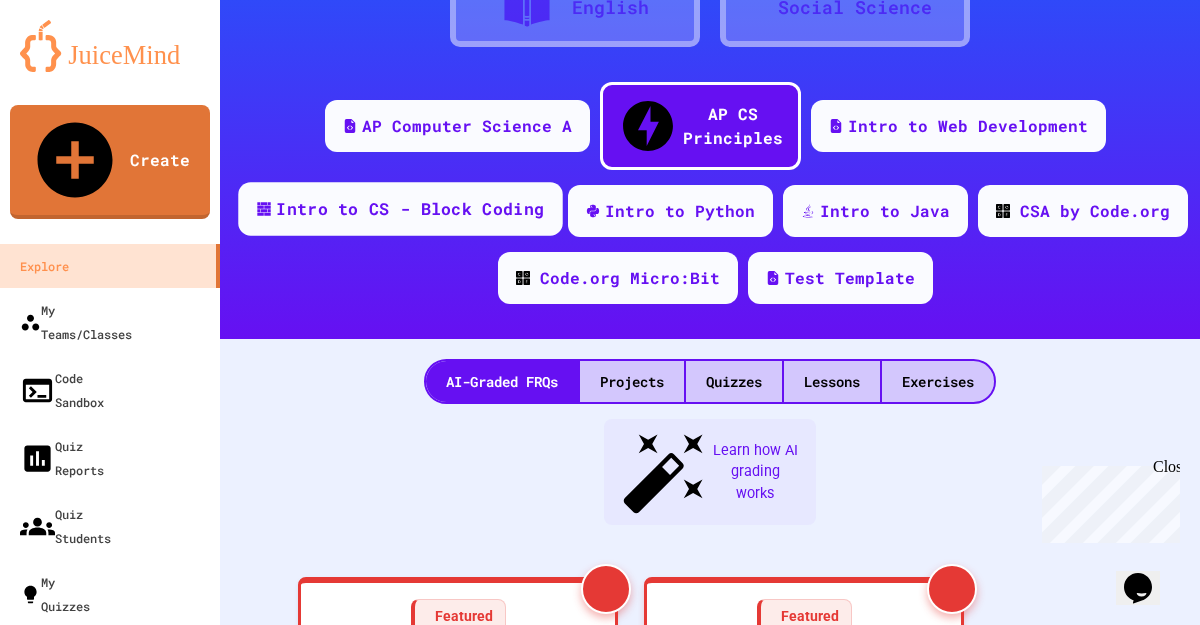 click on "Intro to CS - Block Coding" at bounding box center [410, 209] 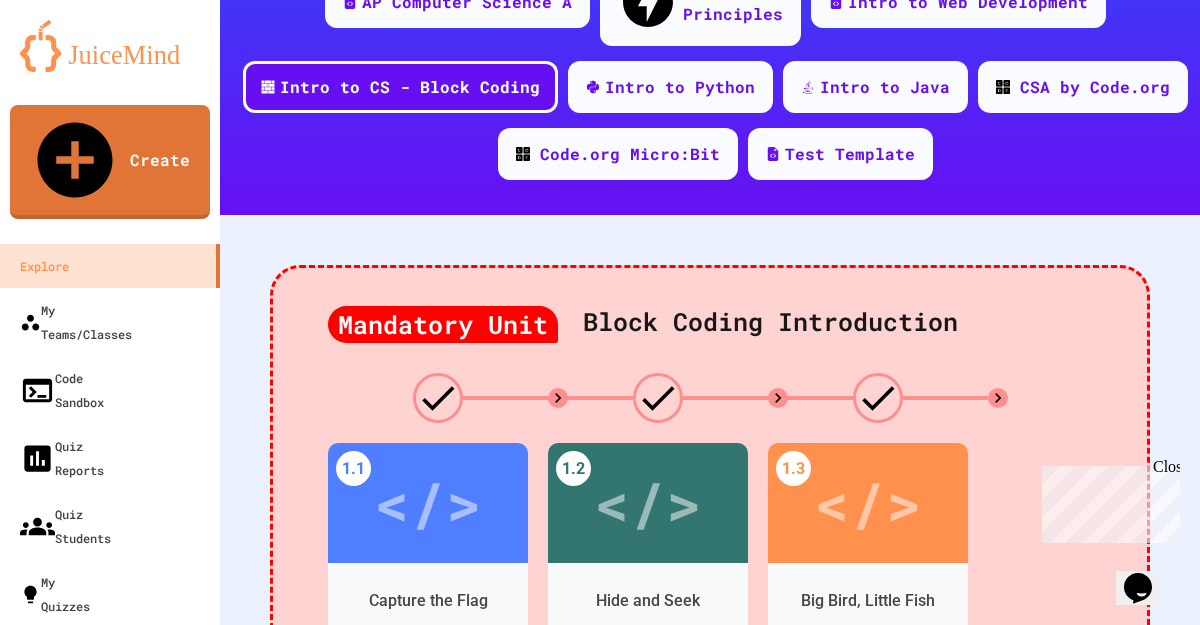scroll, scrollTop: 426, scrollLeft: 0, axis: vertical 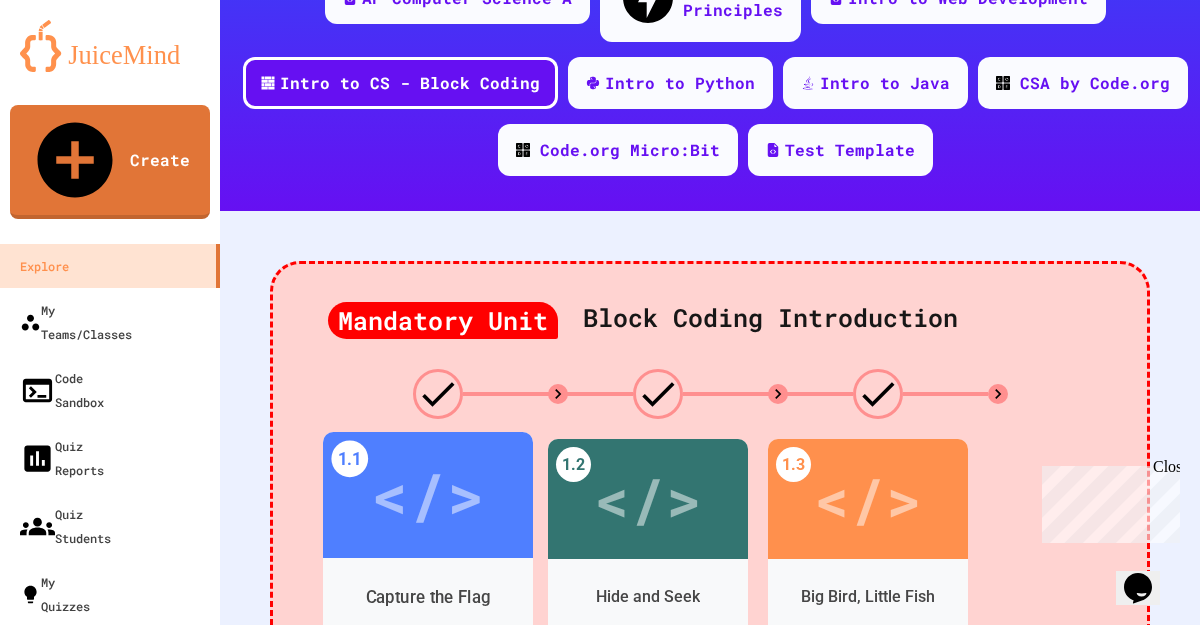 click on "</>" at bounding box center (427, 495) 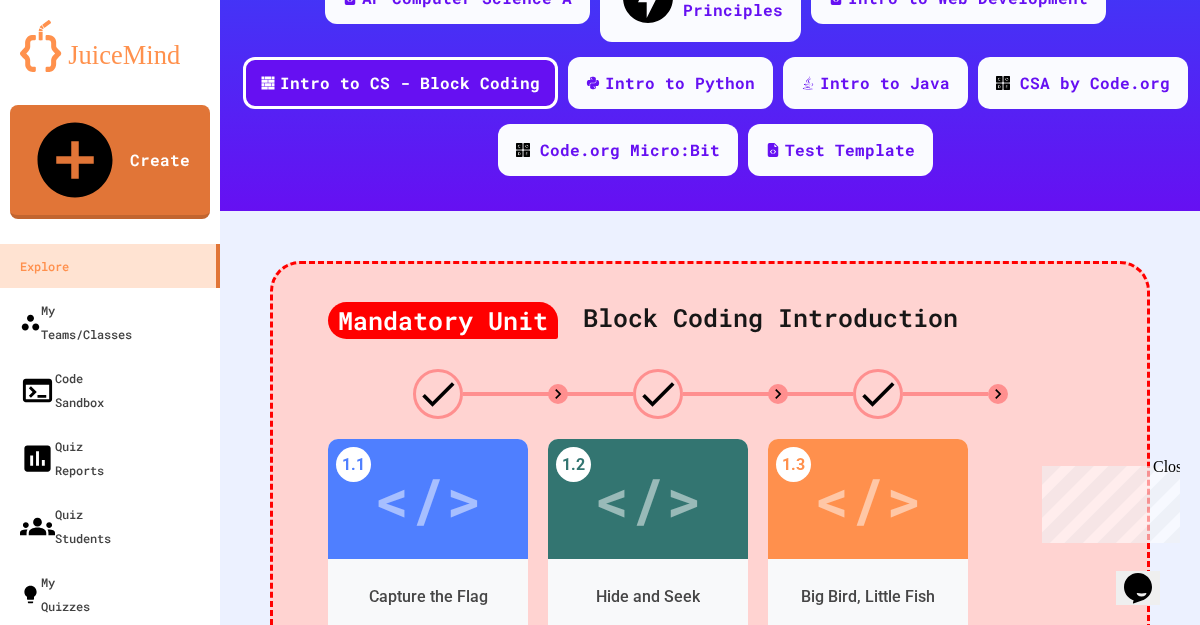 scroll, scrollTop: 108, scrollLeft: 0, axis: vertical 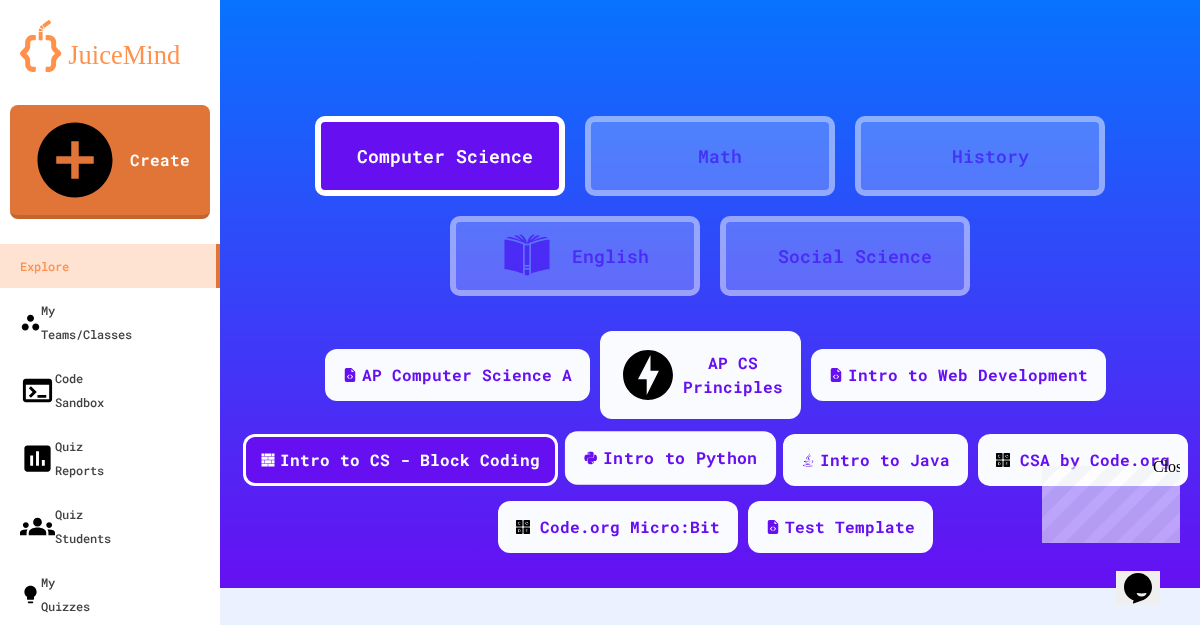 drag, startPoint x: 674, startPoint y: 410, endPoint x: 752, endPoint y: 411, distance: 78.00641 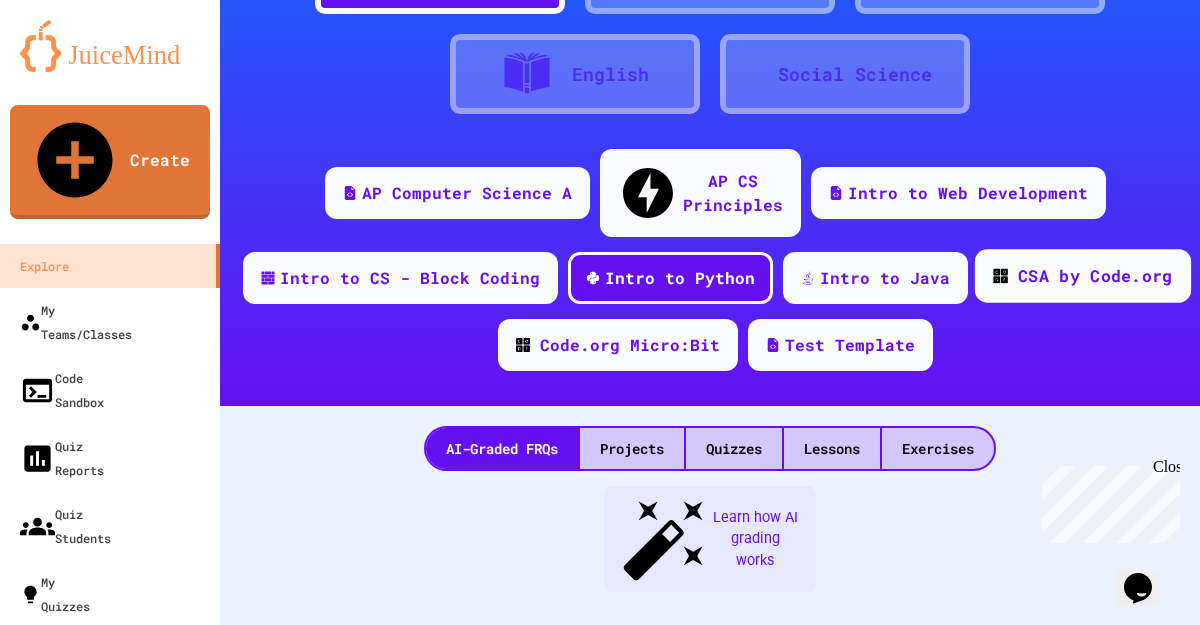 scroll, scrollTop: 414, scrollLeft: 0, axis: vertical 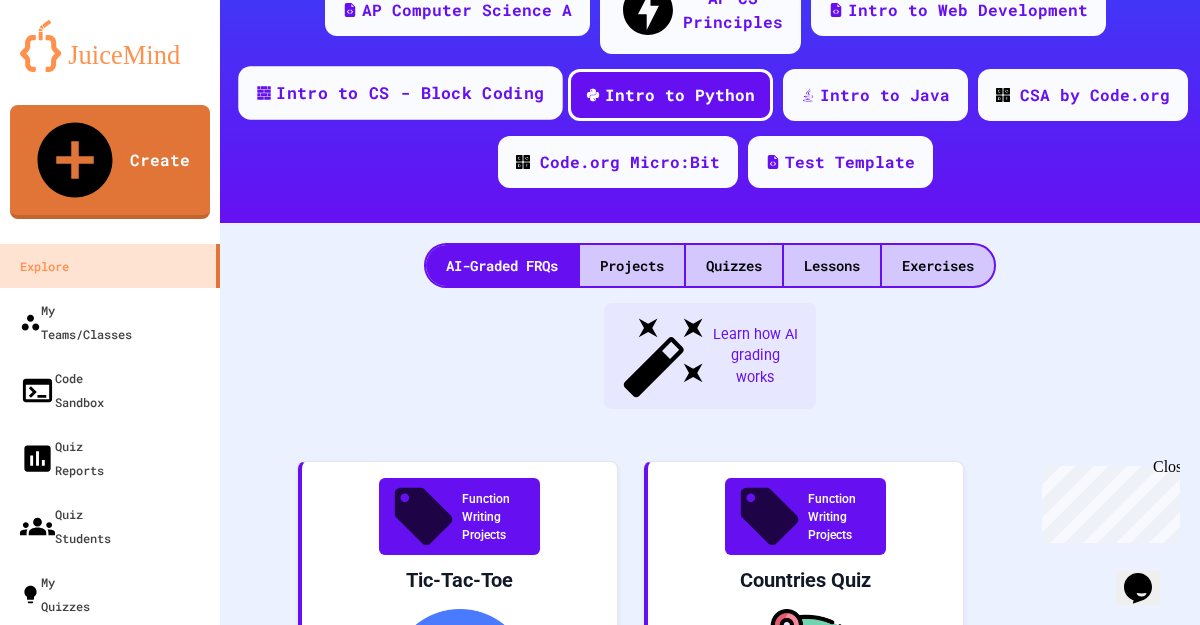 click on "Intro to CS - Block Coding" at bounding box center [410, 93] 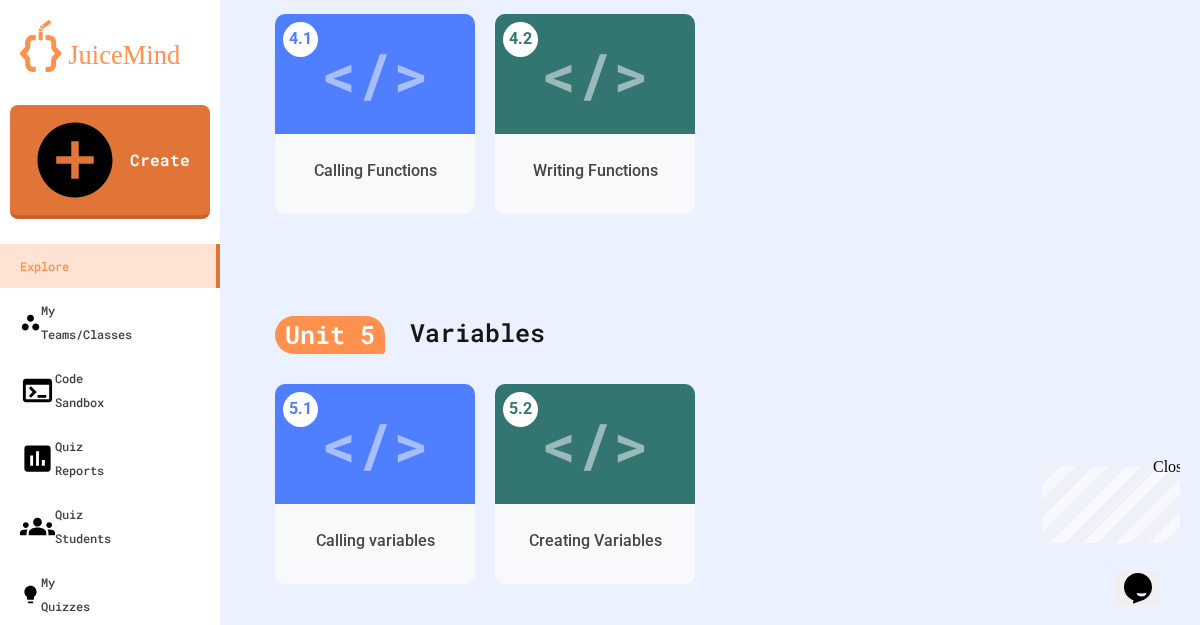 scroll, scrollTop: 2348, scrollLeft: 0, axis: vertical 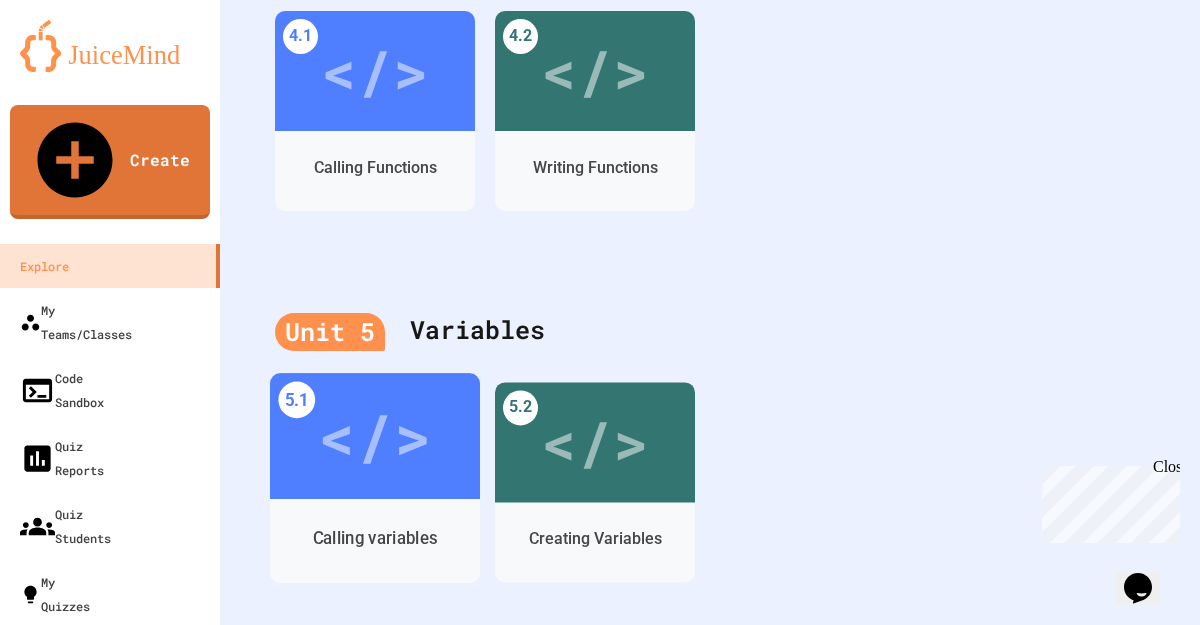 click on "Calling variables" at bounding box center (375, 541) 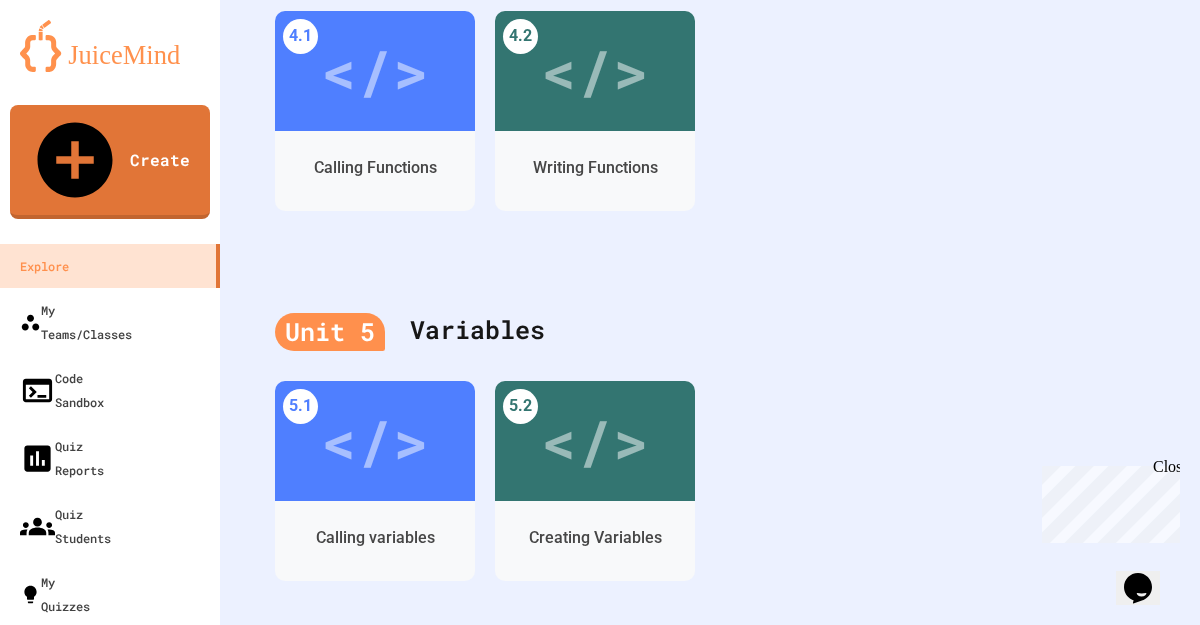 click 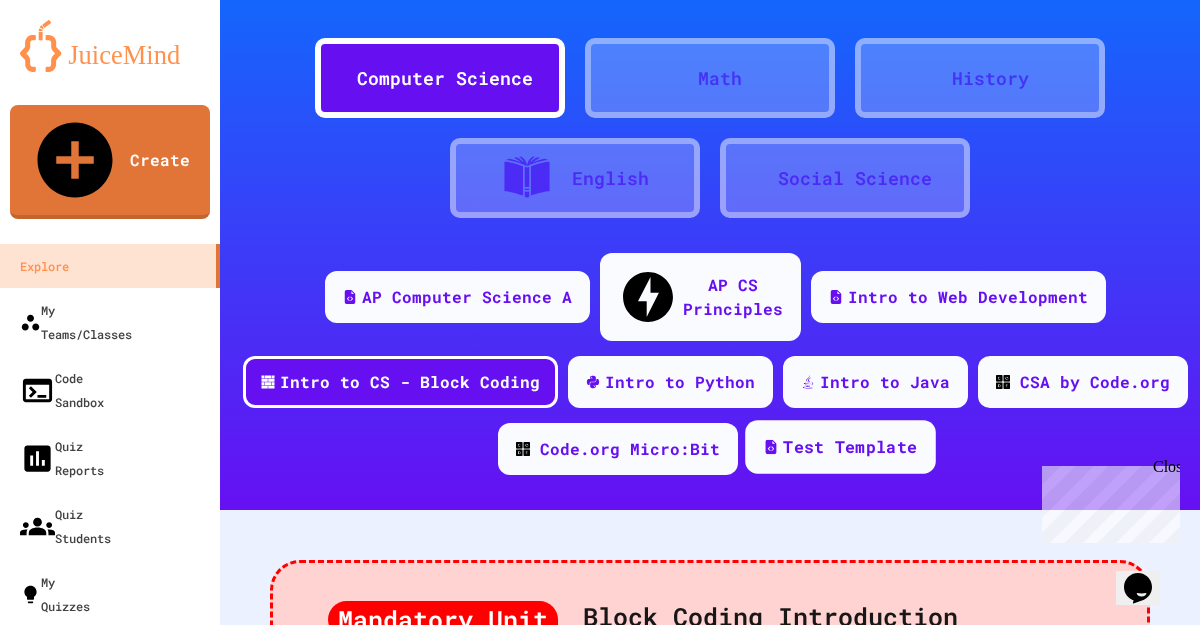 scroll, scrollTop: 0, scrollLeft: 0, axis: both 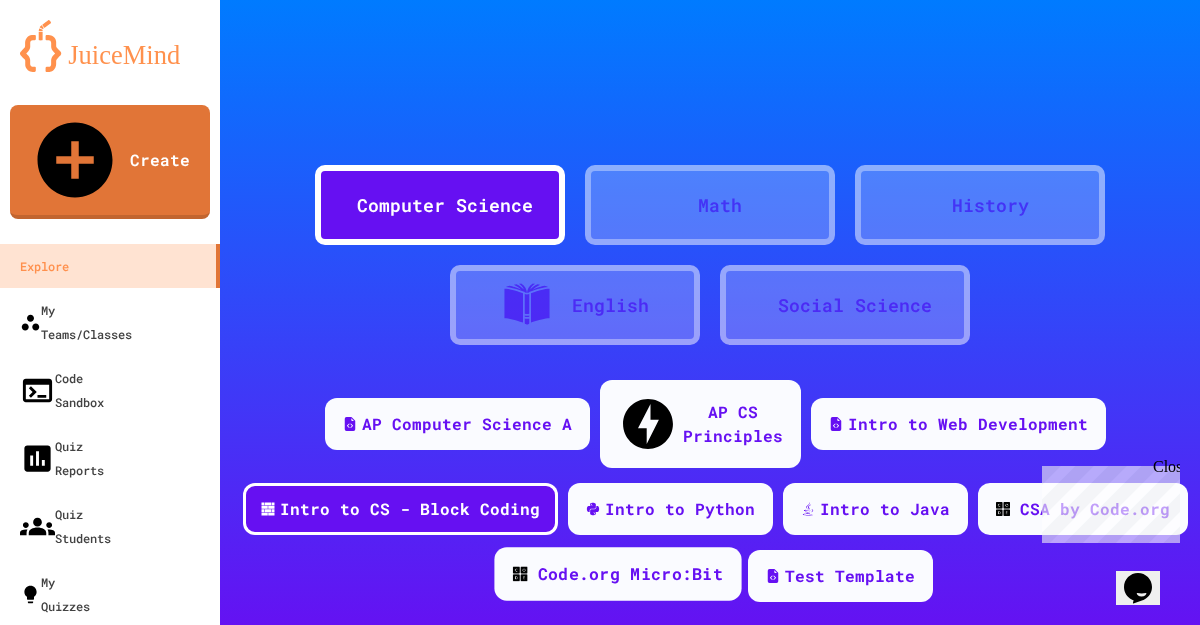 click on "Code.org Micro:Bit" at bounding box center [617, 574] 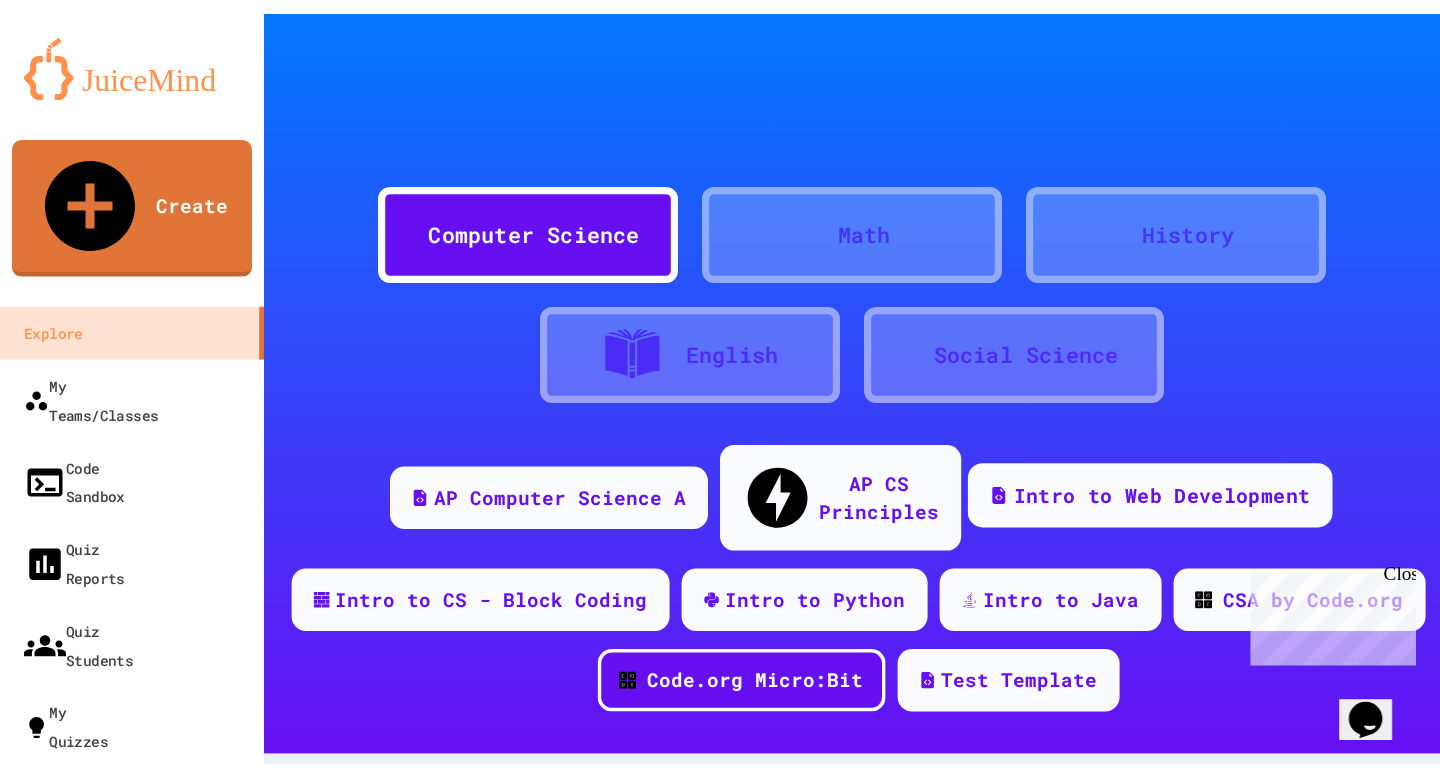 scroll, scrollTop: 0, scrollLeft: 0, axis: both 